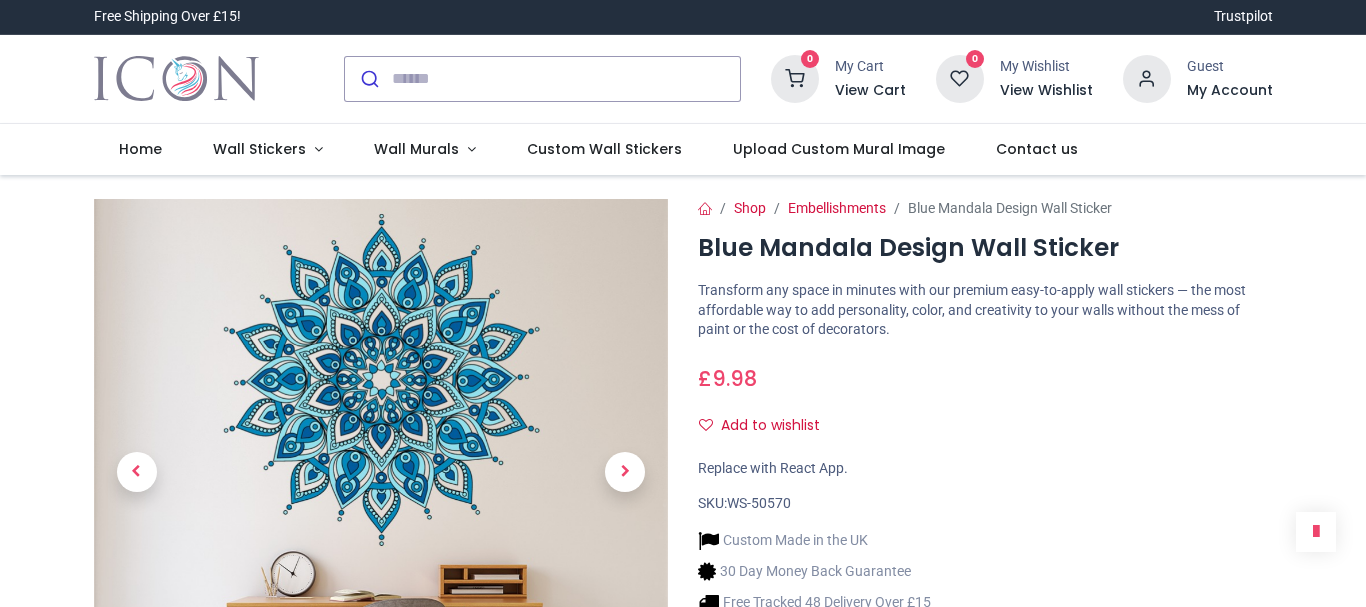 scroll, scrollTop: 0, scrollLeft: 0, axis: both 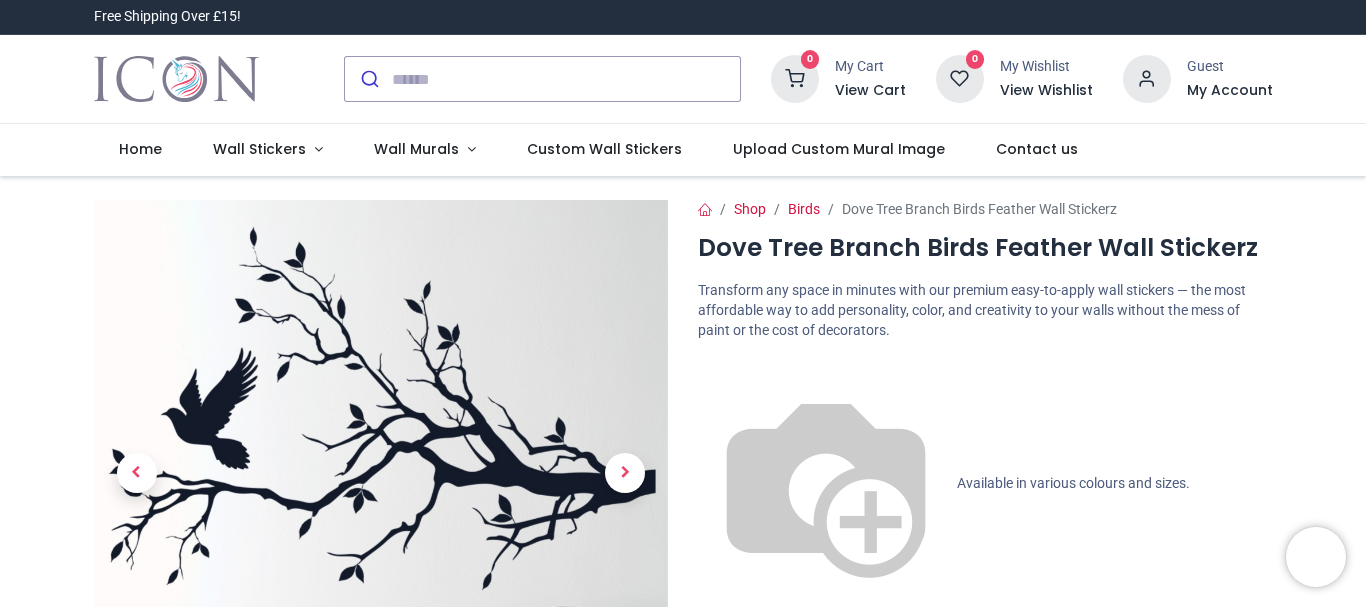 click on "Customise Now!" at bounding box center [985, 731] 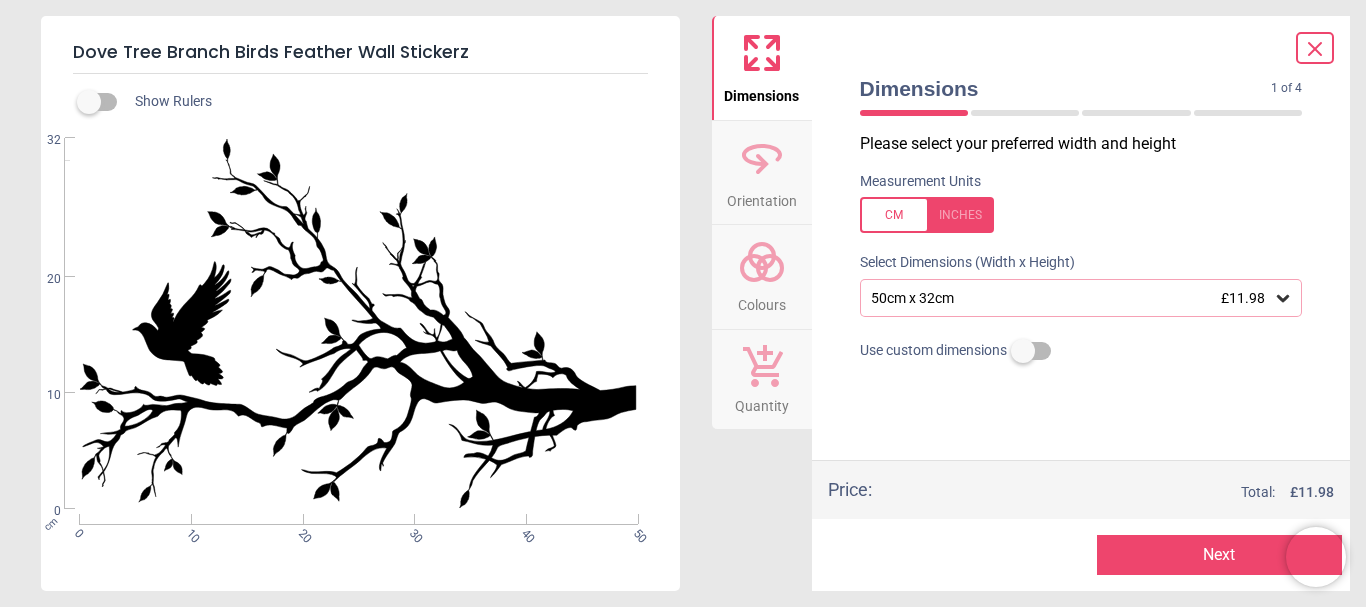 click at bounding box center [927, 215] 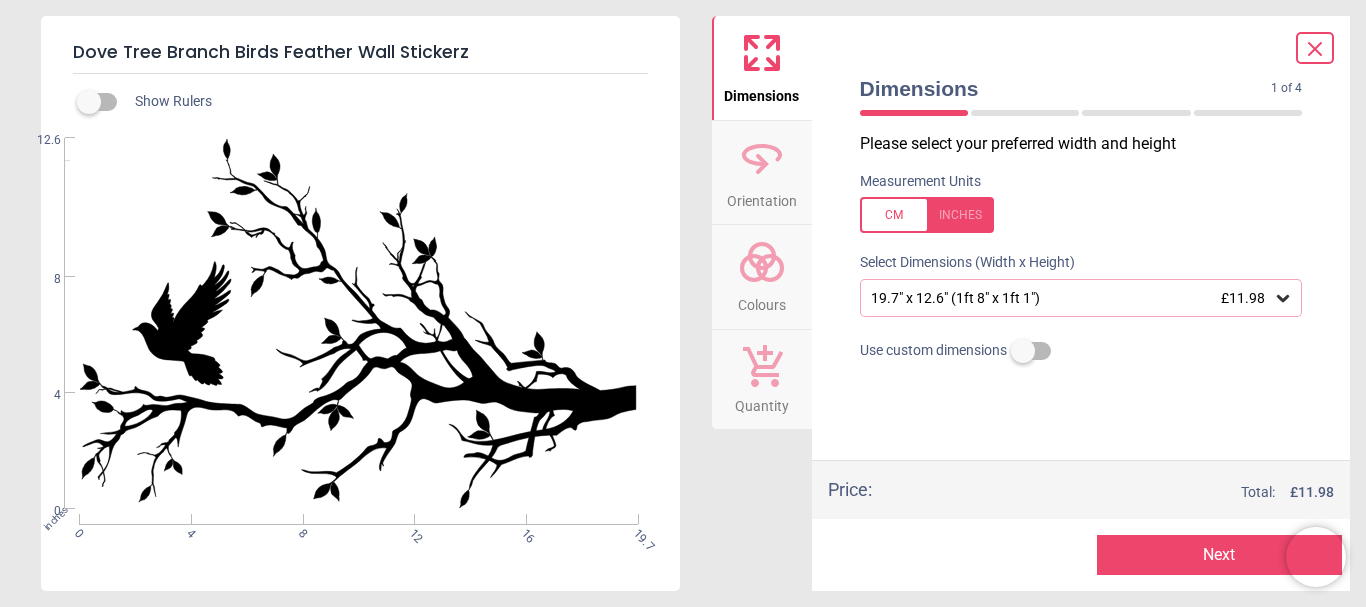 click 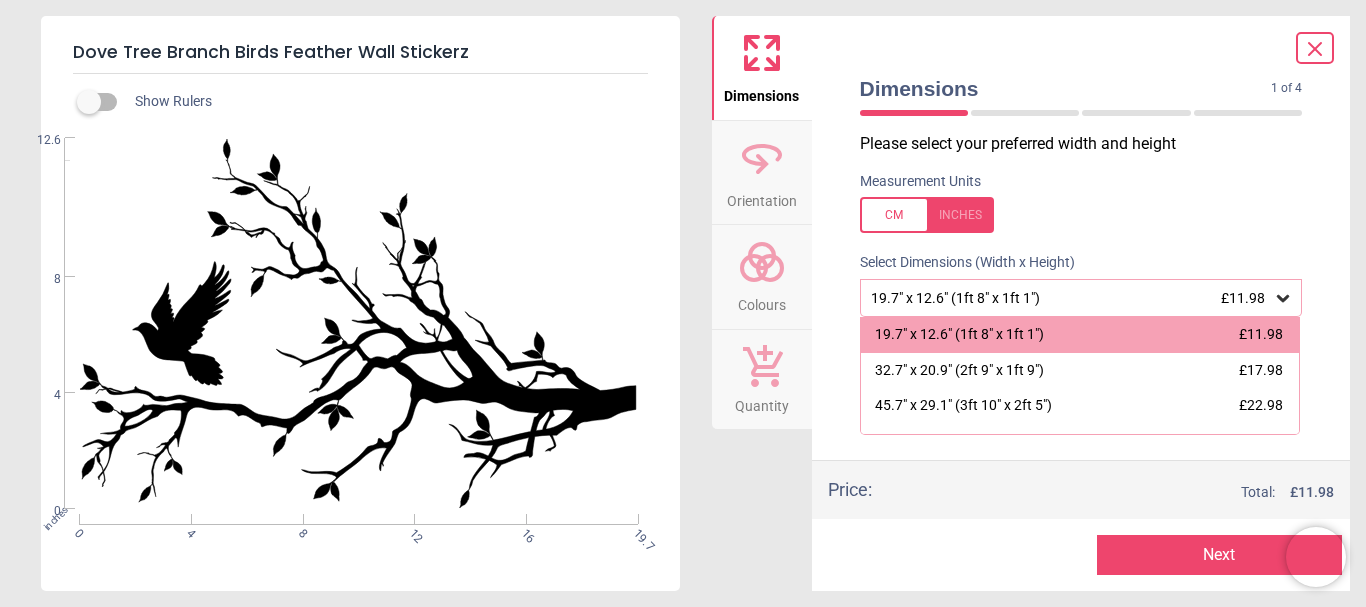 scroll, scrollTop: 97, scrollLeft: 0, axis: vertical 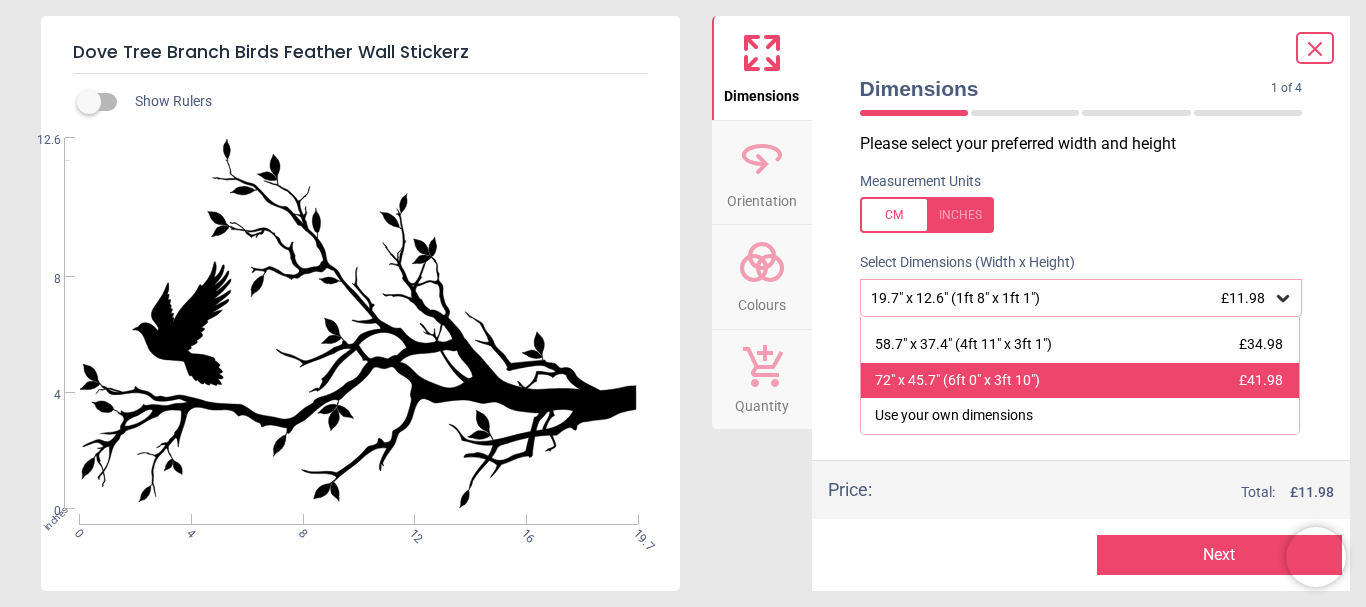 click on "72"  x  45.7"    (6ft 0" x 3ft 10")" at bounding box center (957, 381) 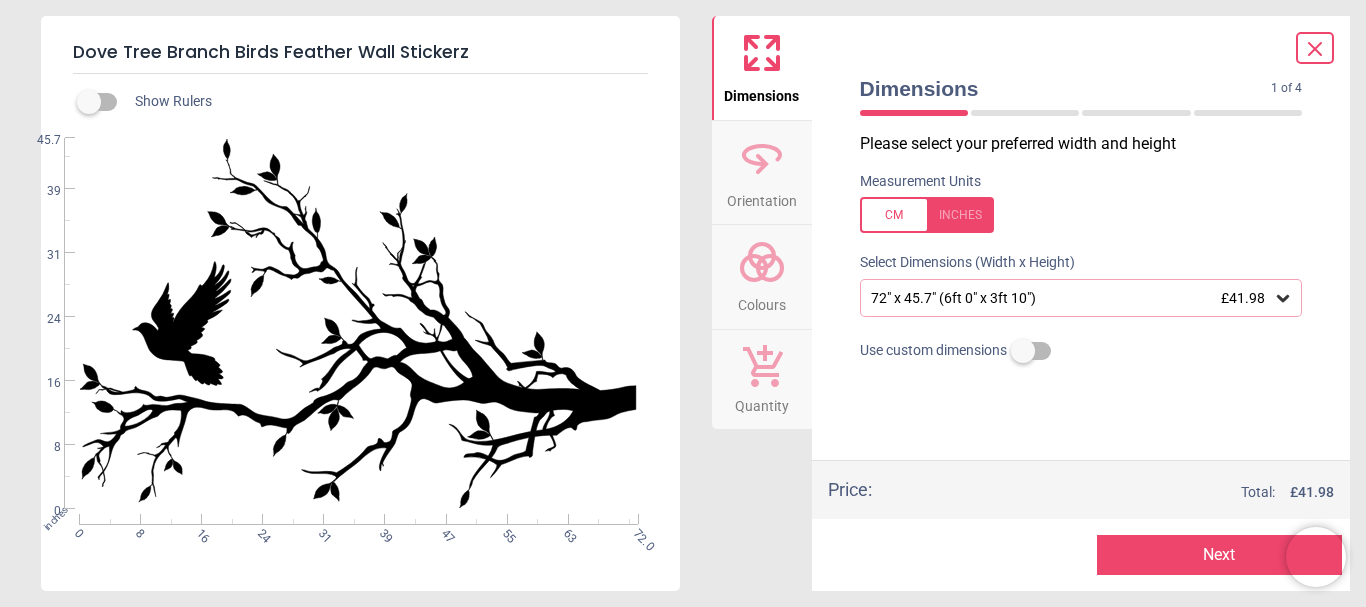 click 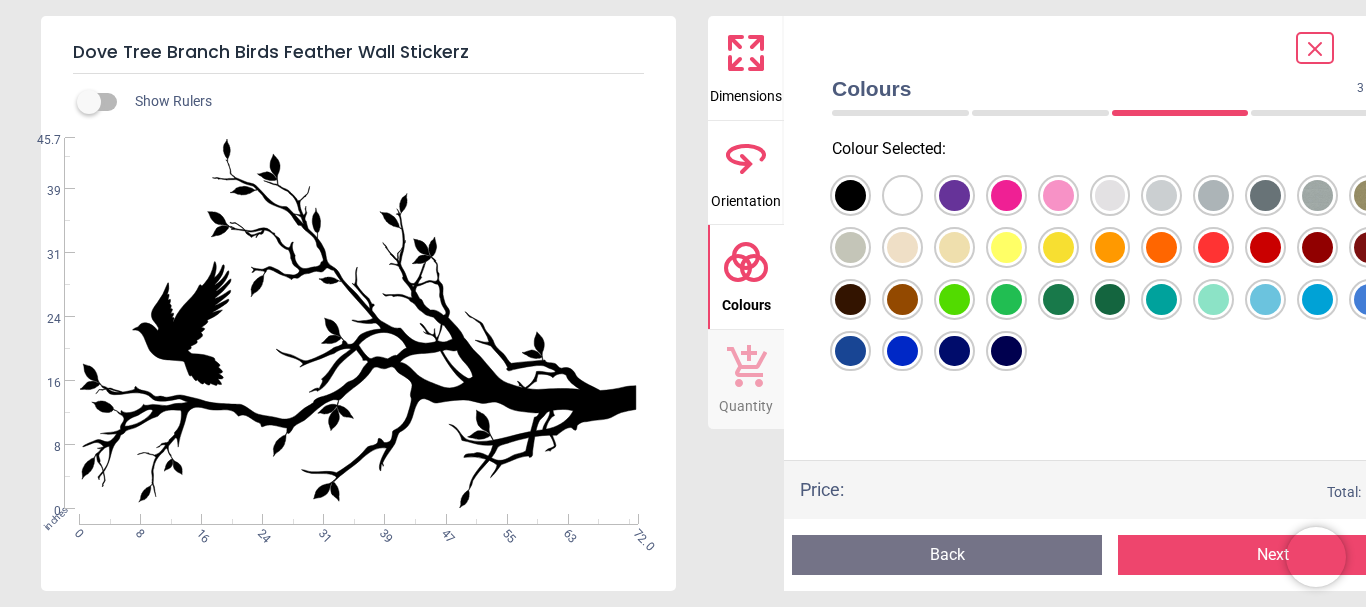 click at bounding box center [850, 195] 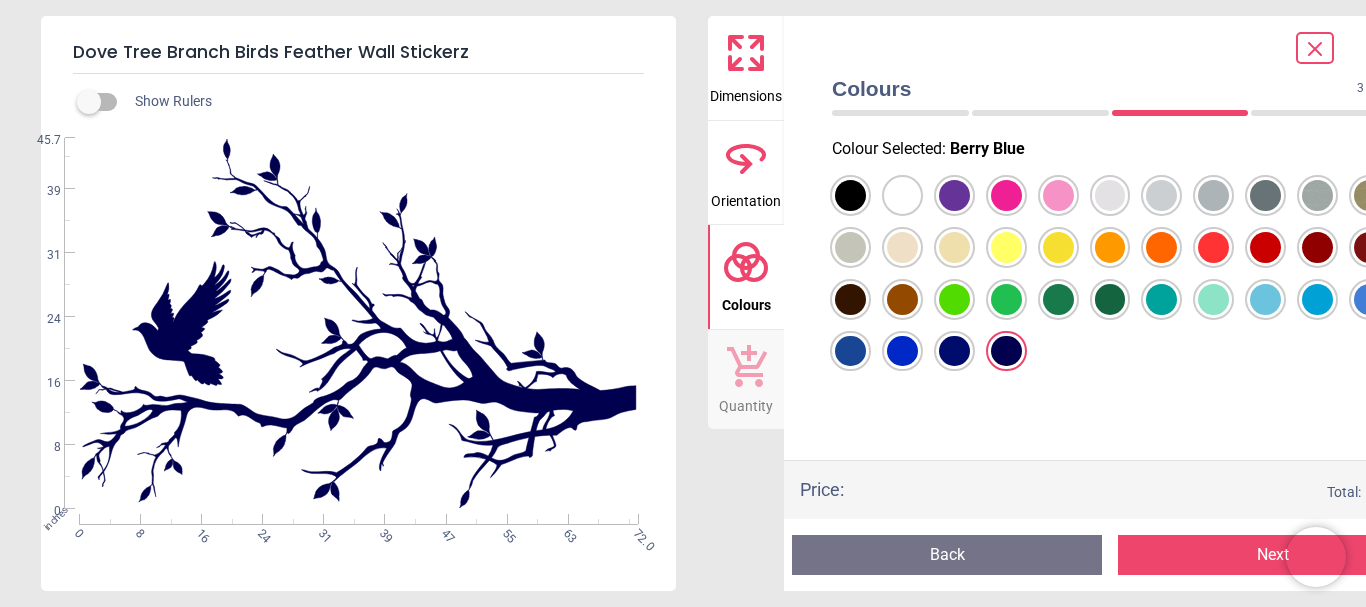 click on "Next" at bounding box center (1273, 555) 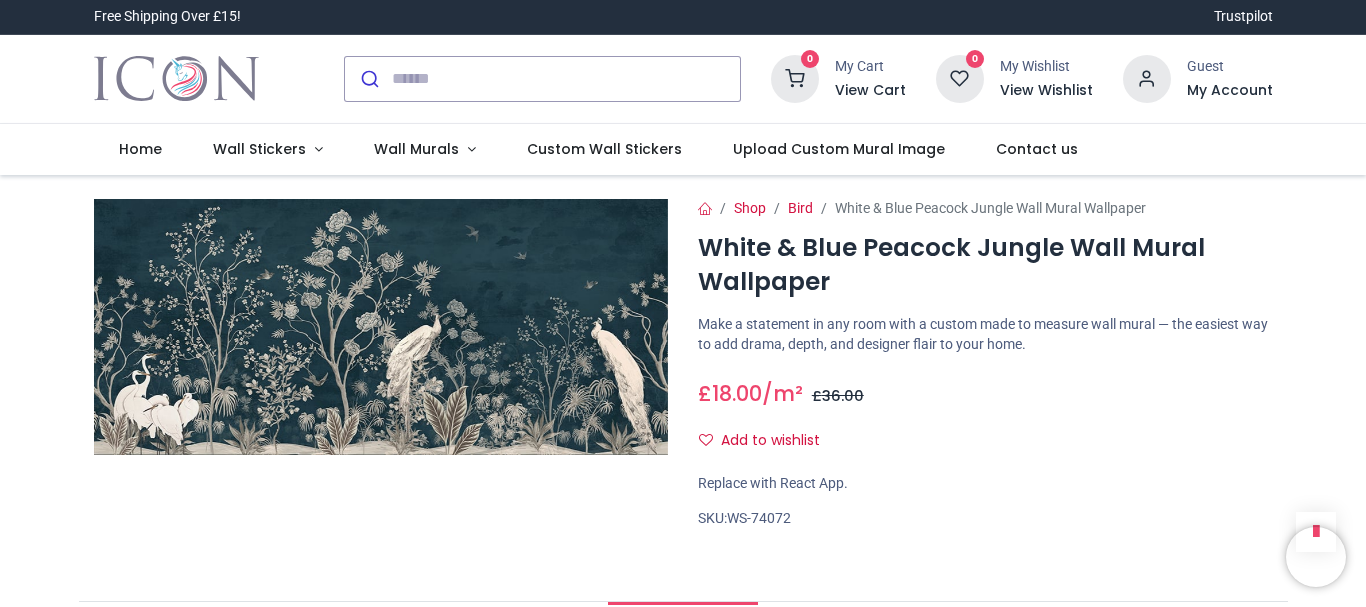 scroll, scrollTop: 0, scrollLeft: 0, axis: both 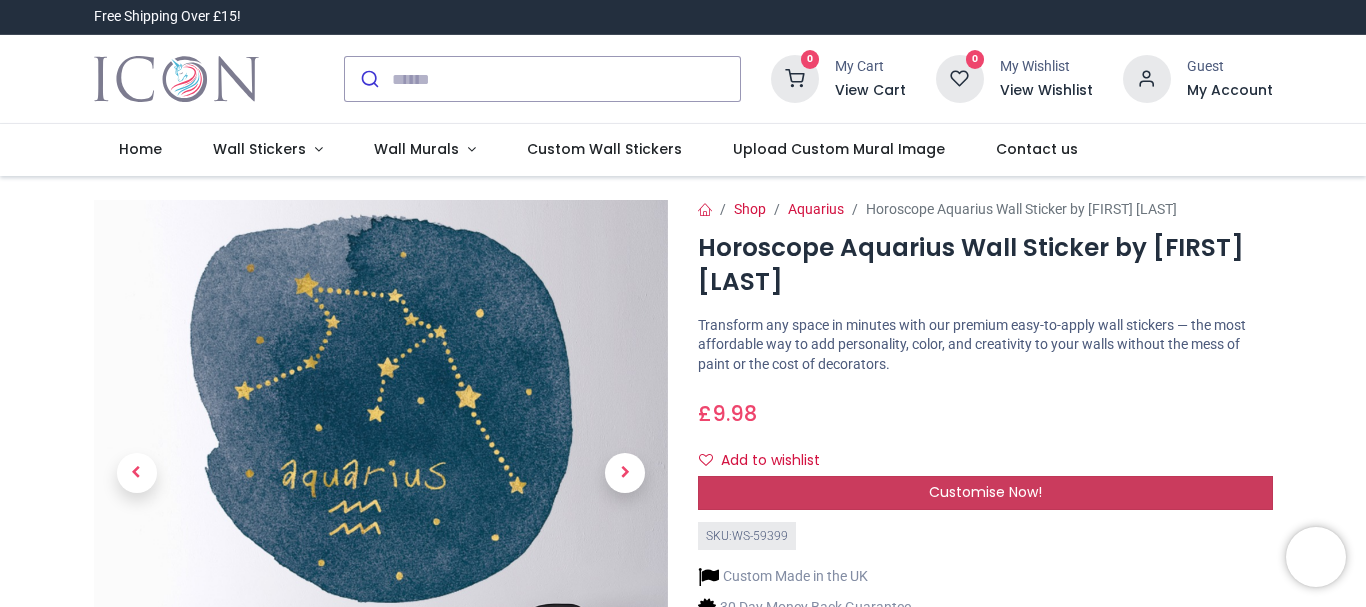 click on "Customise Now!" at bounding box center (985, 492) 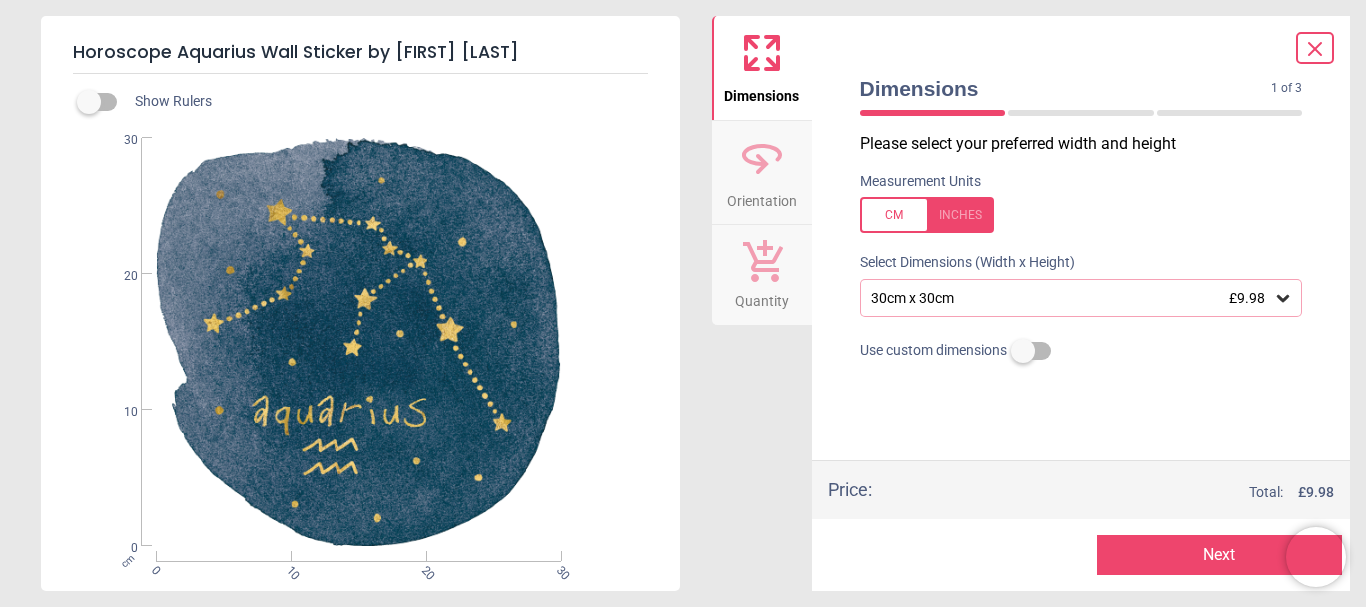 click at bounding box center [927, 215] 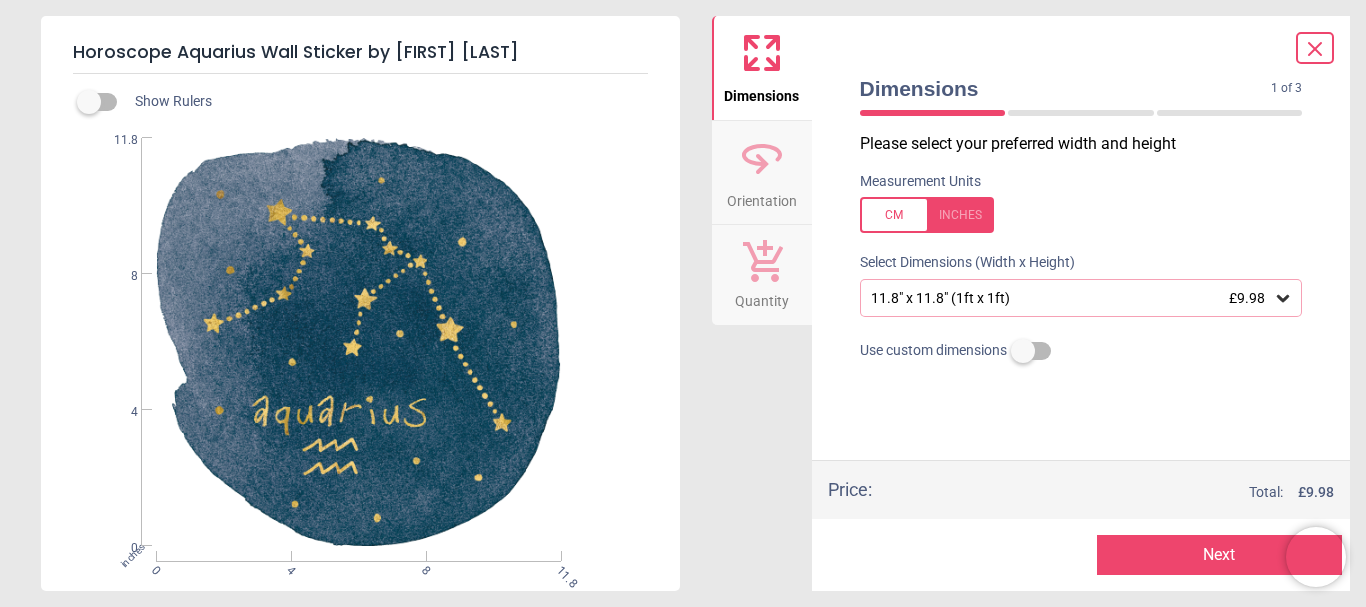 click at bounding box center (927, 215) 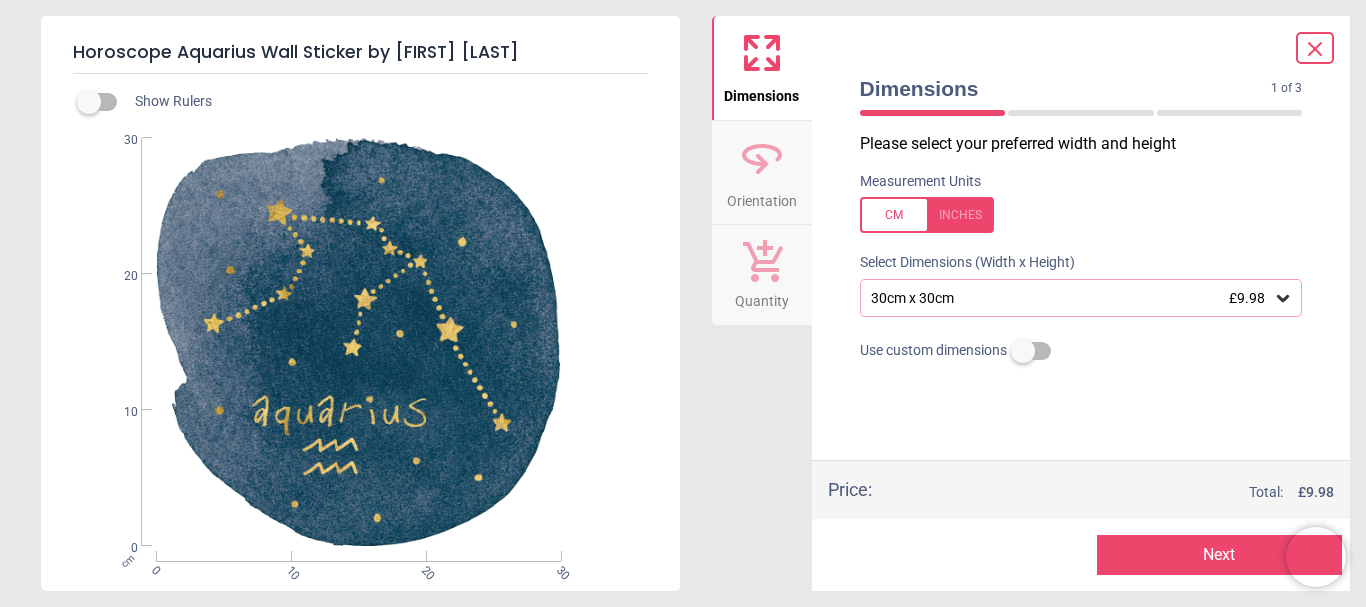 click at bounding box center [927, 215] 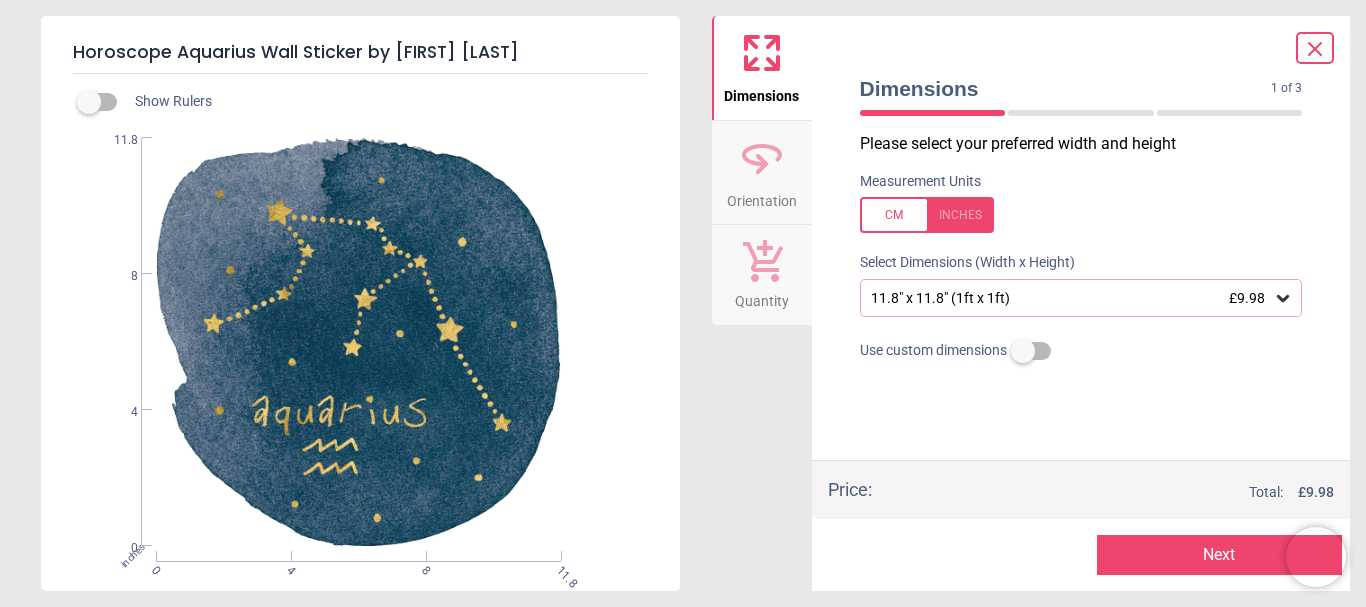 click at bounding box center [927, 215] 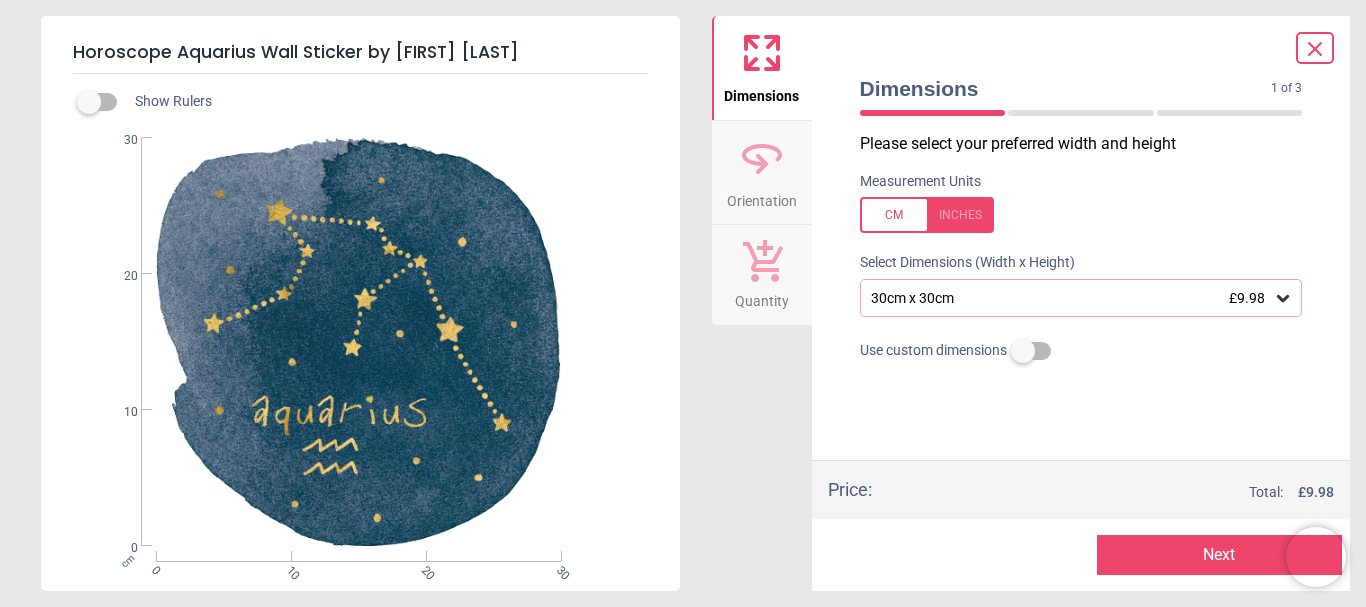 click on "30cm  x  30cm       £9.98" at bounding box center [1071, 298] 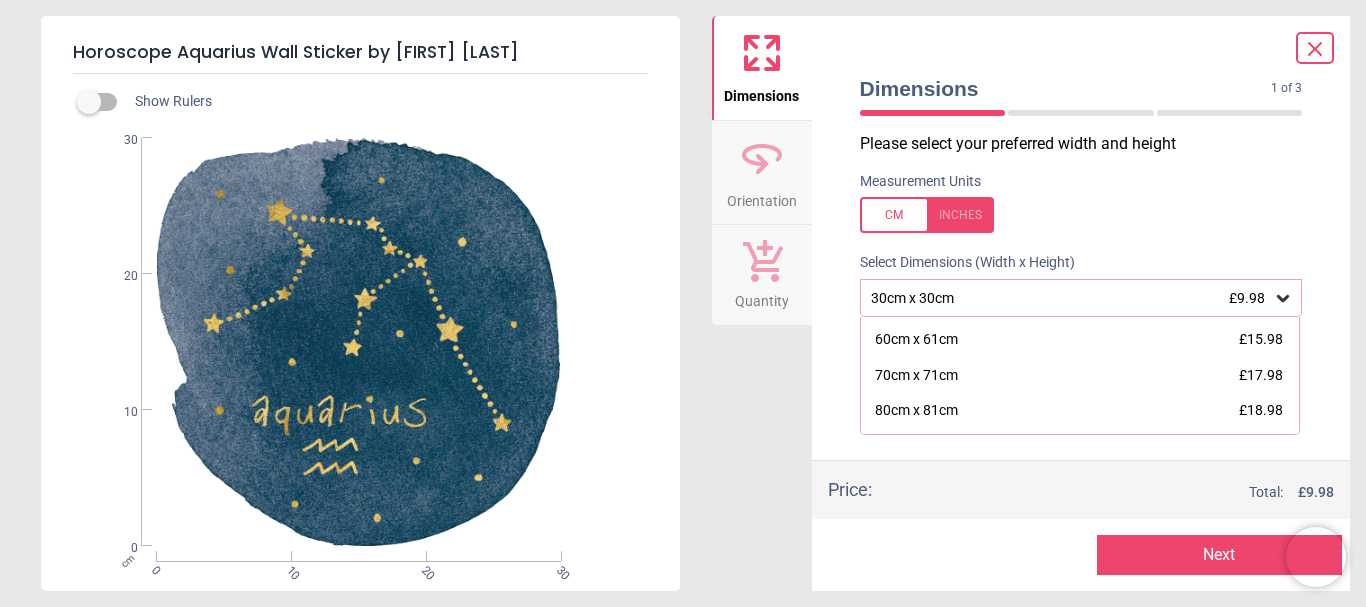 scroll, scrollTop: 203, scrollLeft: 0, axis: vertical 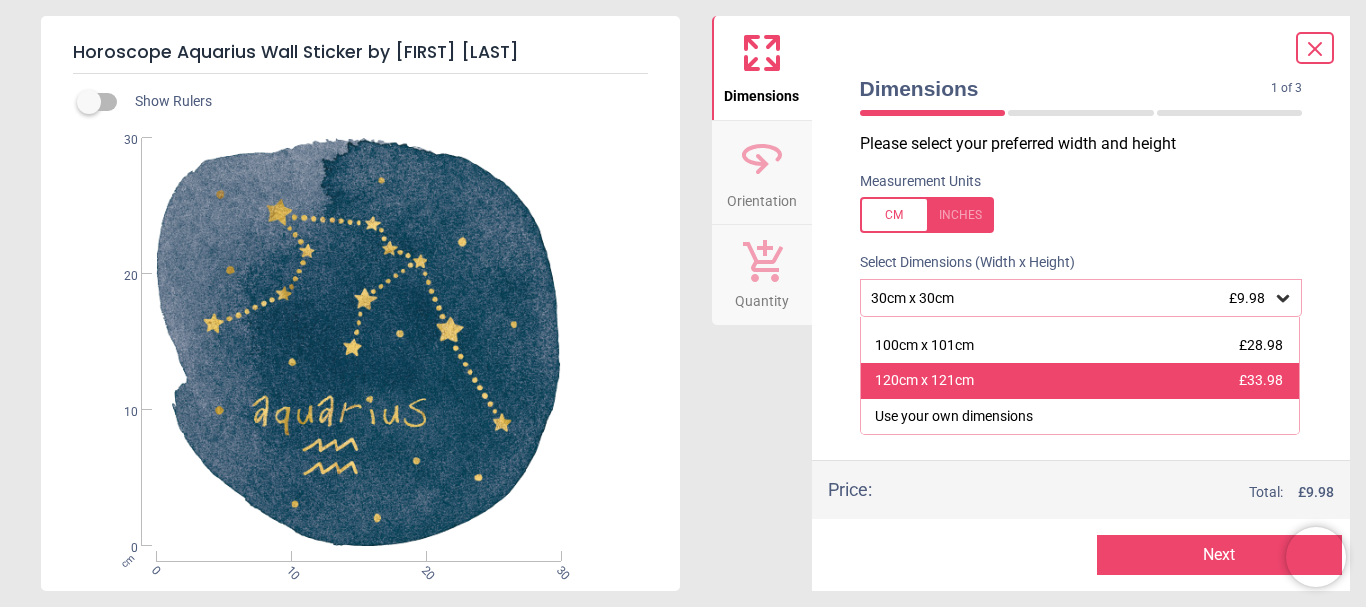 click on "120cm  x  121cm       £33.98" at bounding box center [1080, 381] 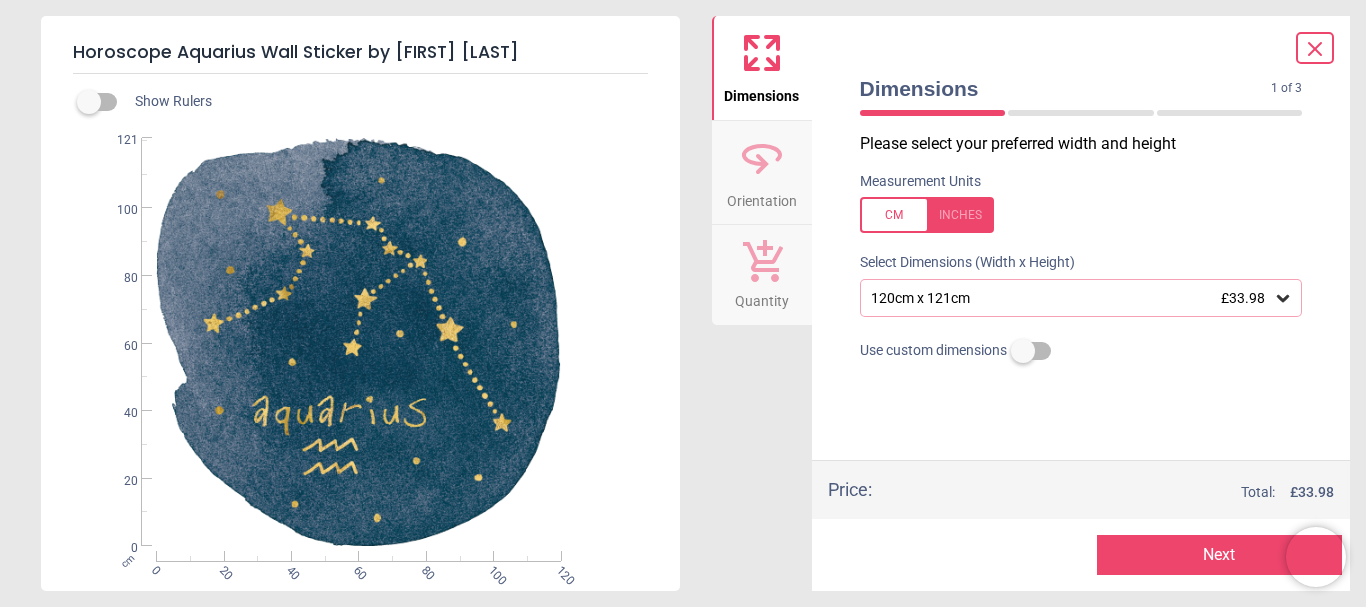 click at bounding box center [89, 102] 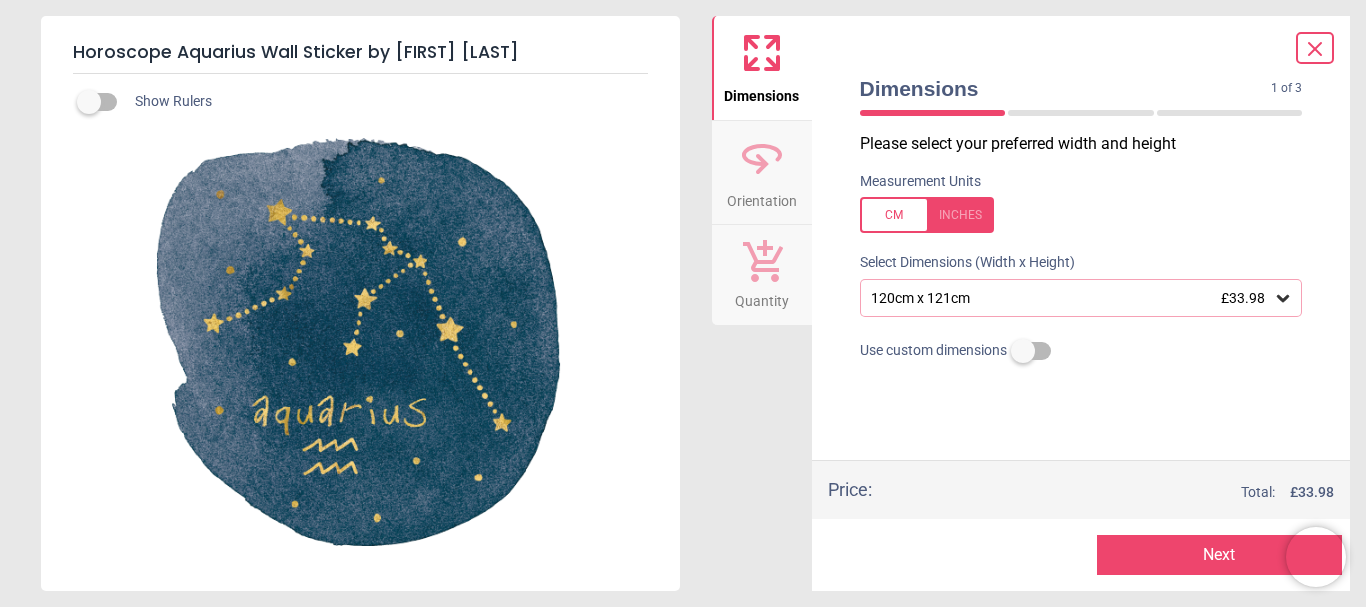 click at bounding box center [358, 342] 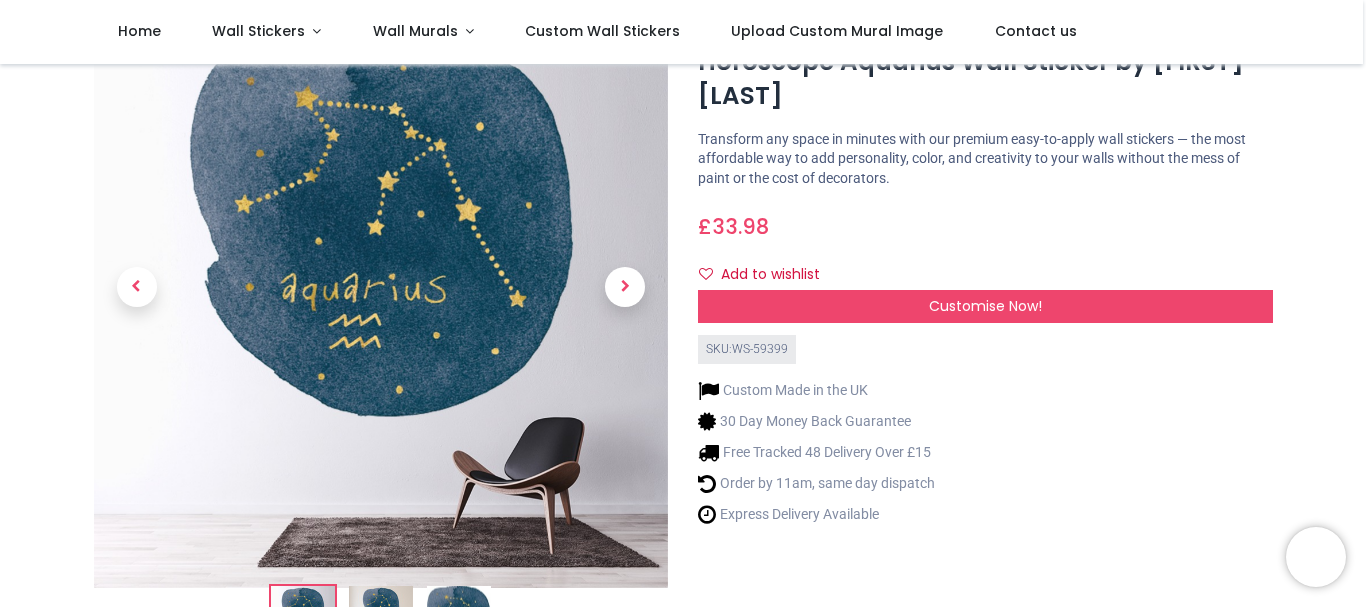 scroll, scrollTop: 63, scrollLeft: 0, axis: vertical 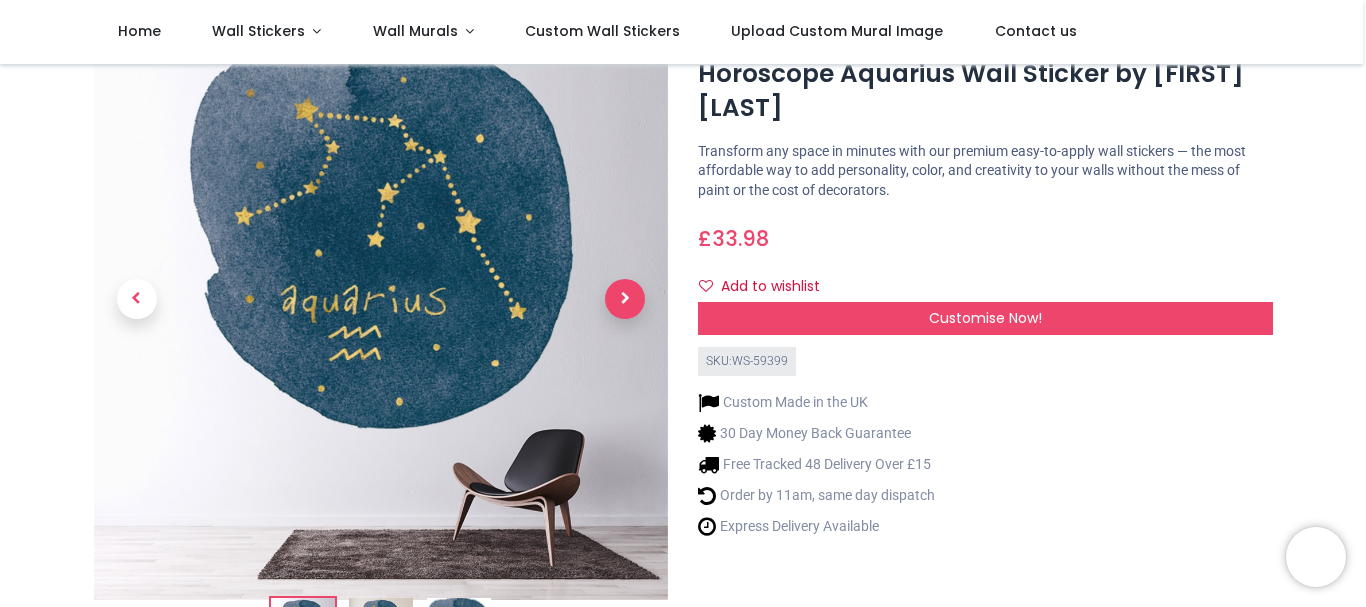 click at bounding box center [625, 299] 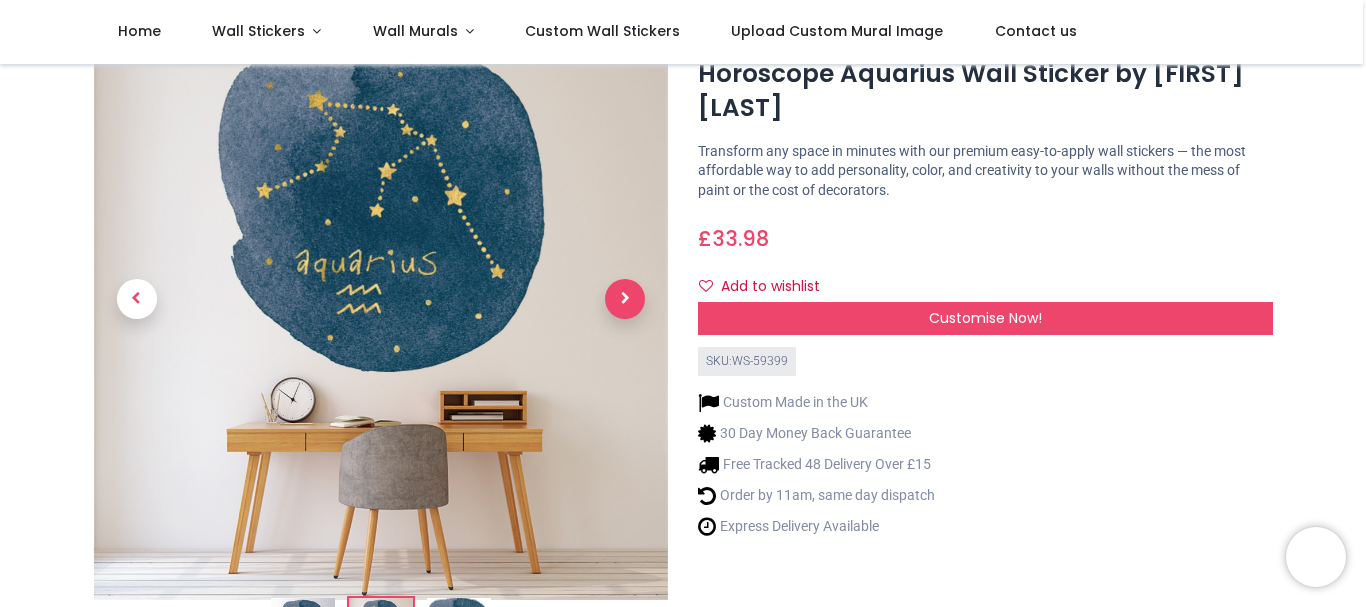 click at bounding box center (625, 299) 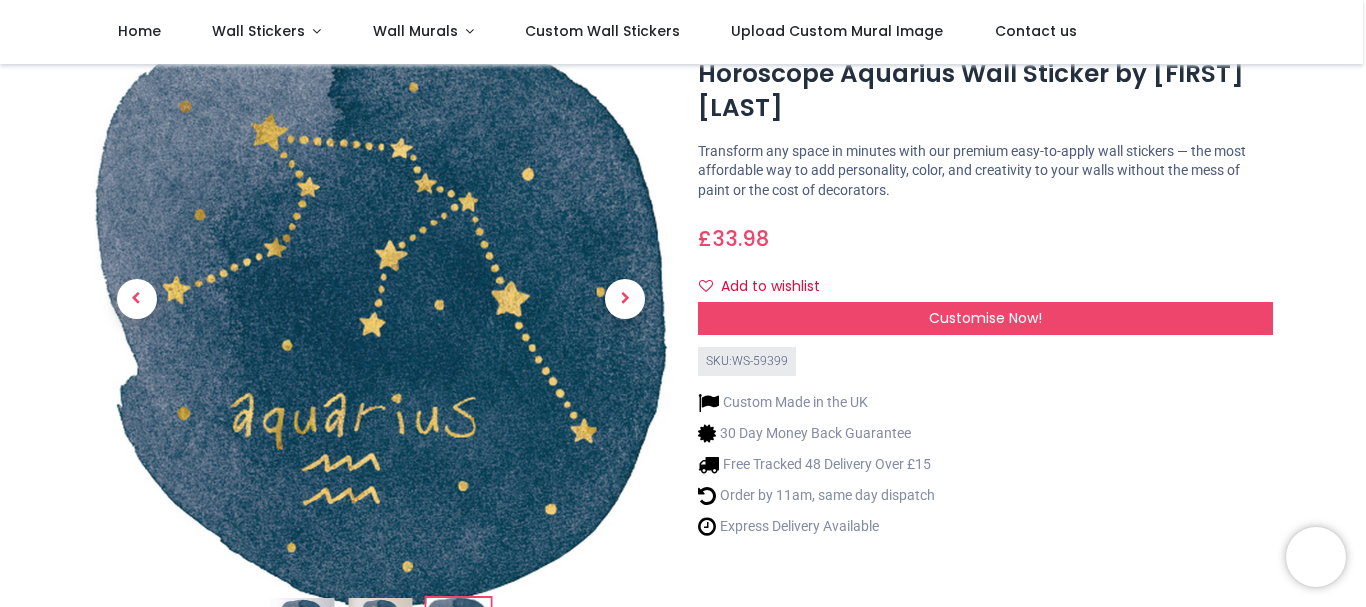 click on "Login  •  Register
Home
Wall Stickers" at bounding box center (683, 303) 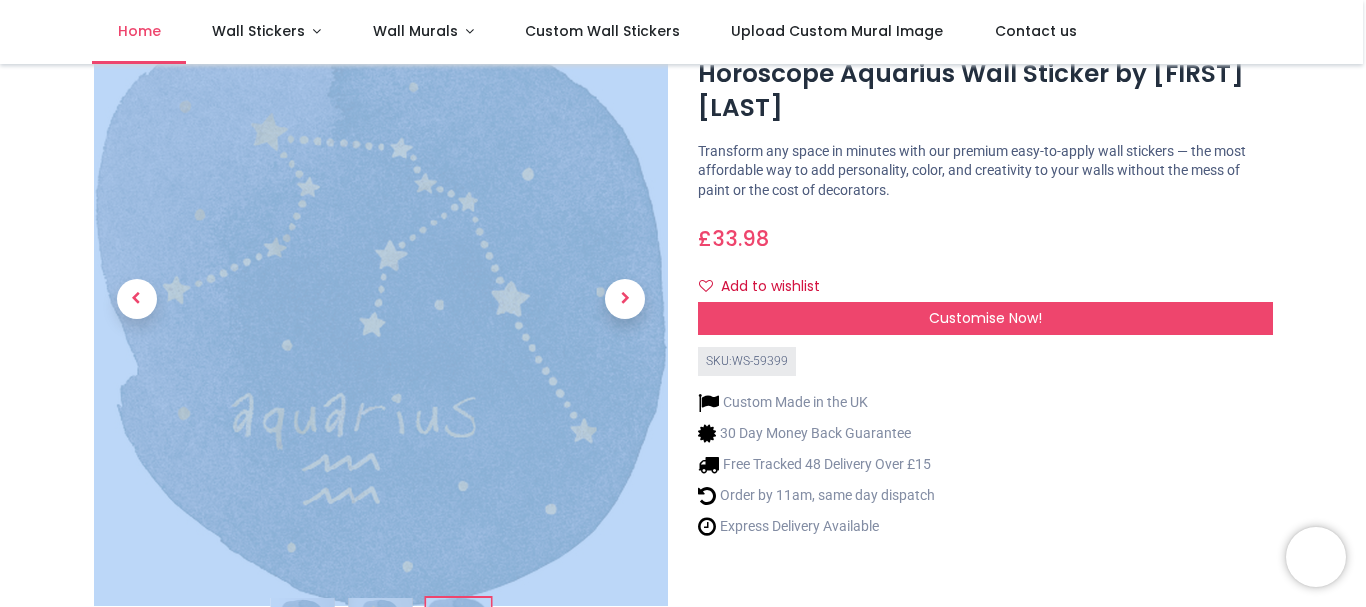 click on "Home" at bounding box center (139, 31) 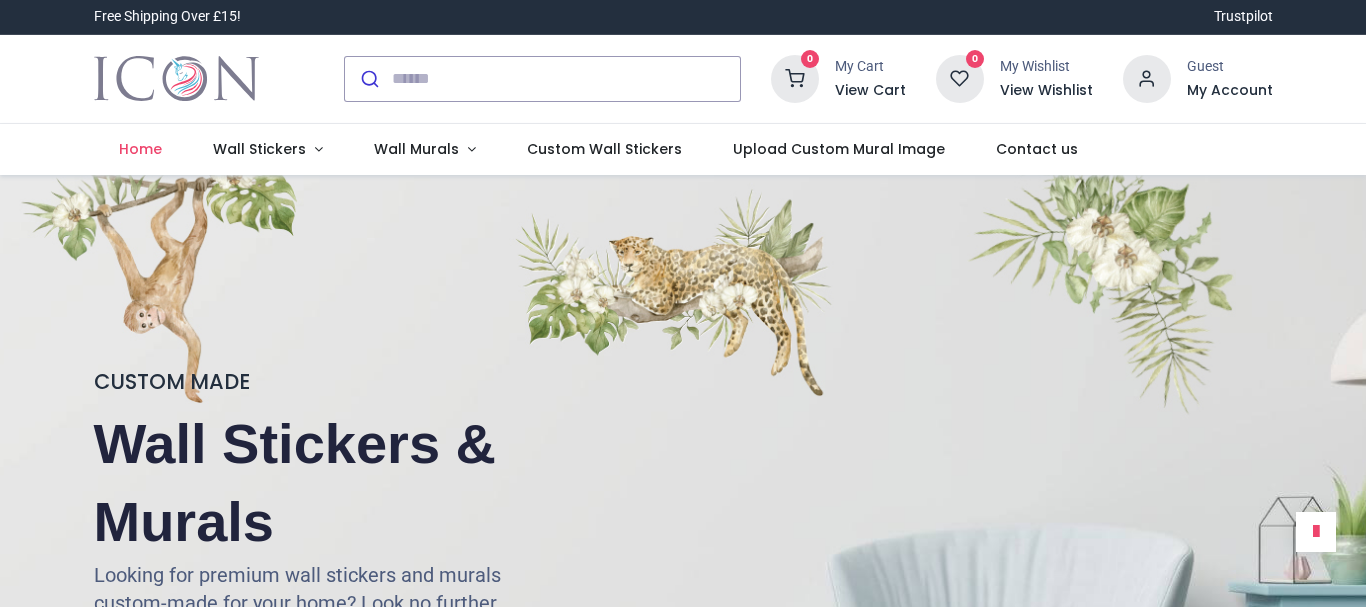 scroll, scrollTop: 0, scrollLeft: 0, axis: both 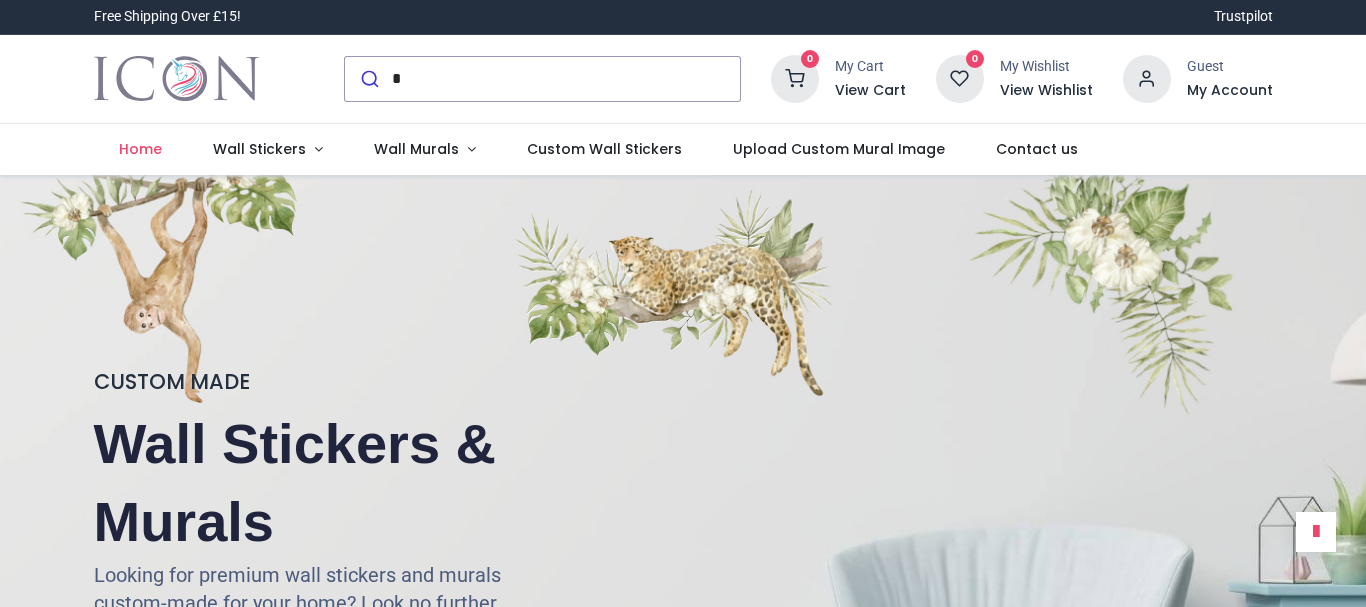 type on "**" 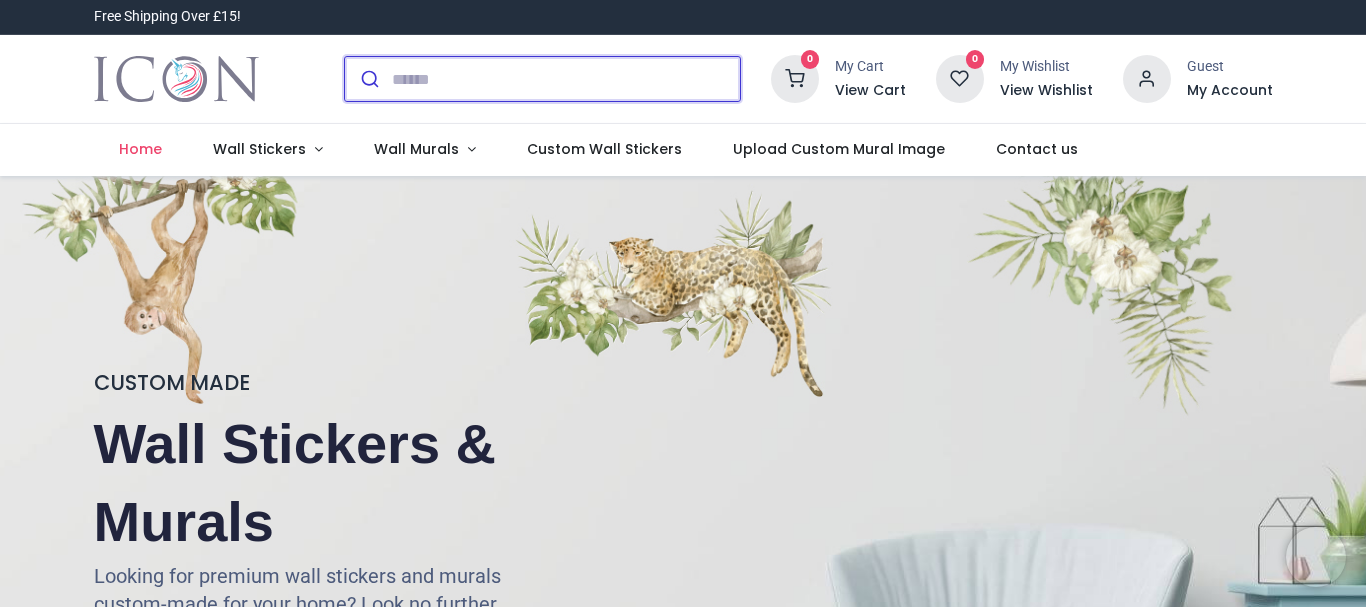 drag, startPoint x: 467, startPoint y: 72, endPoint x: 457, endPoint y: 43, distance: 30.675724 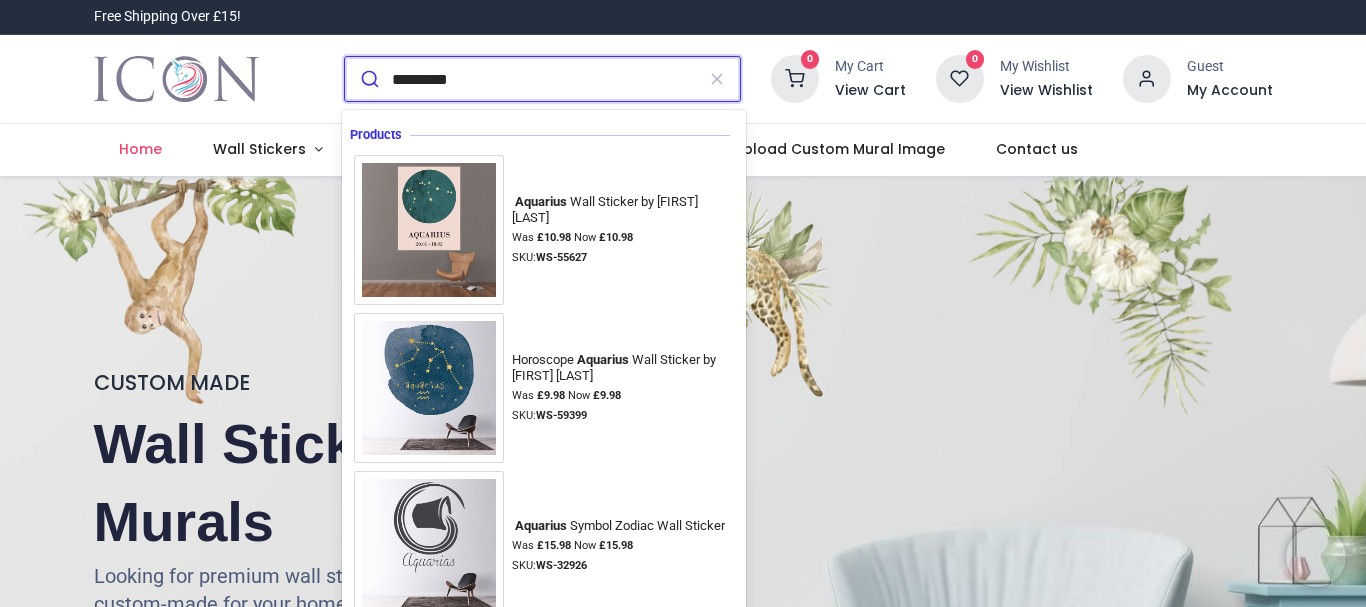type on "*********" 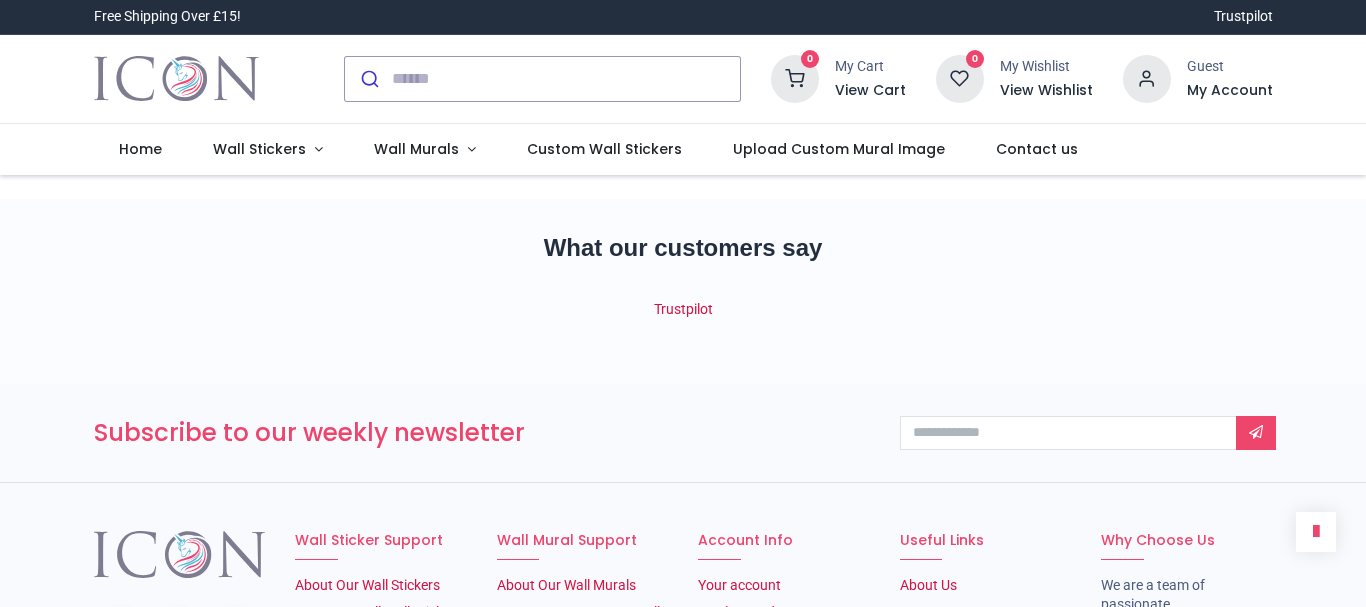scroll, scrollTop: 0, scrollLeft: 0, axis: both 